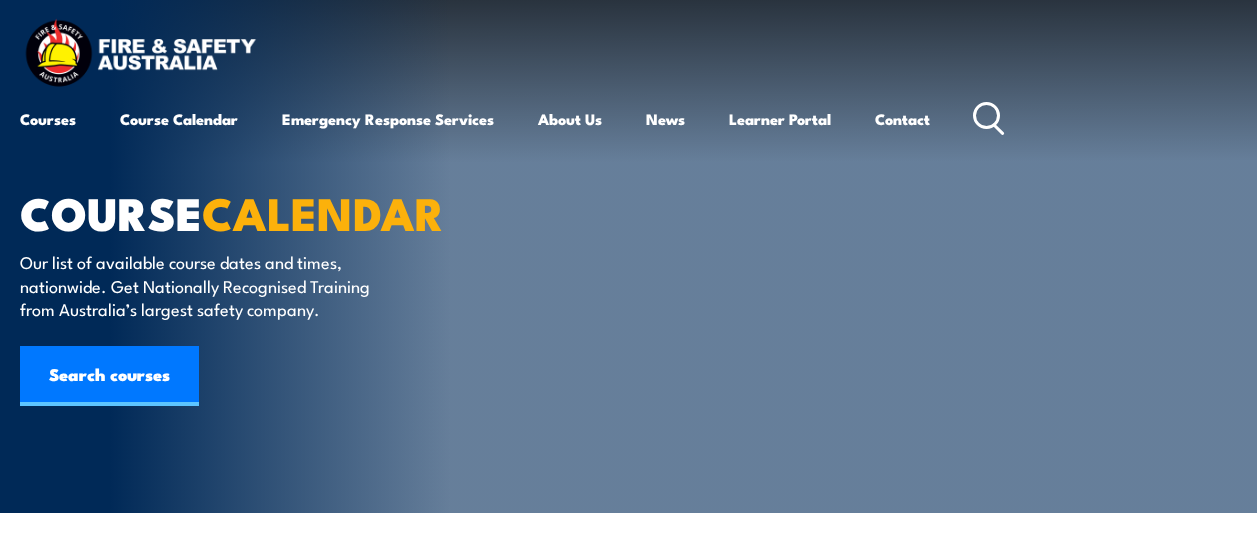scroll, scrollTop: 0, scrollLeft: 0, axis: both 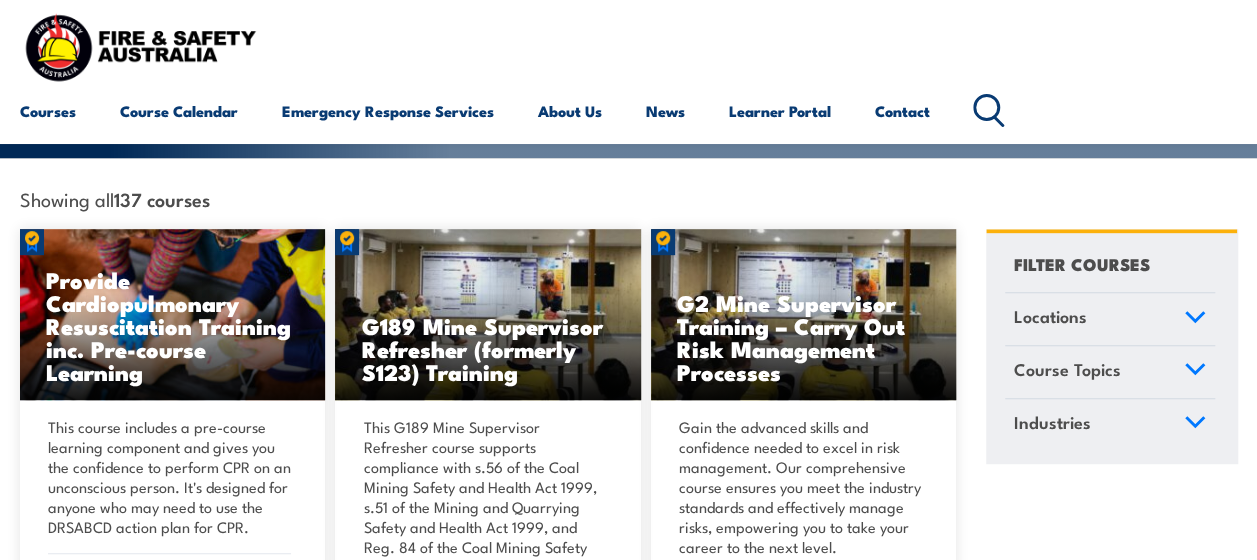 click on "Course Topics" at bounding box center [1067, 369] 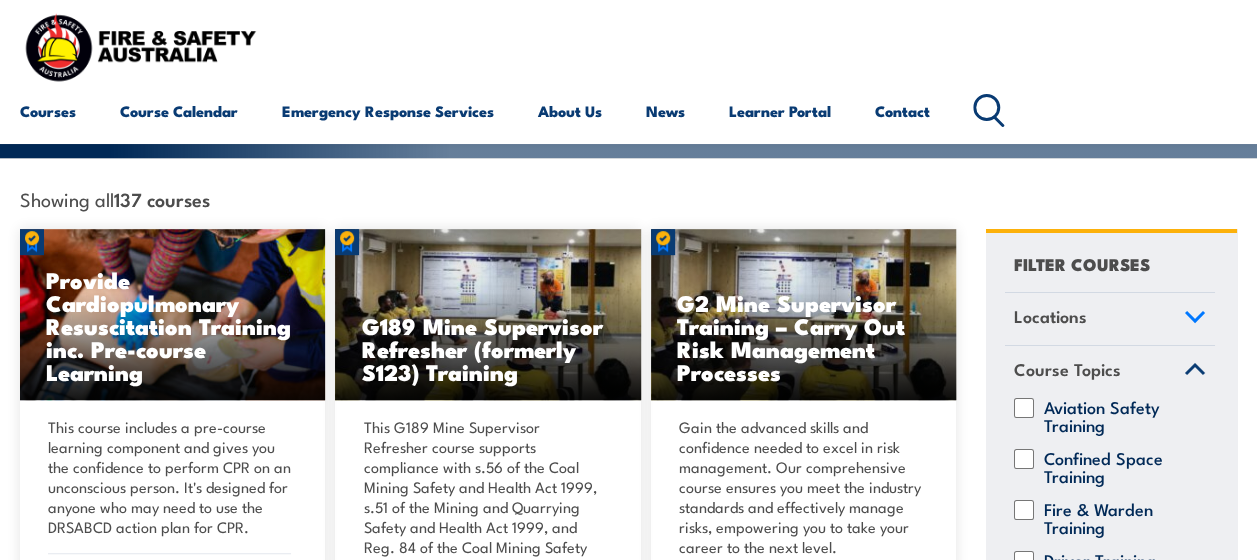 click on "Fire & Warden Training" at bounding box center (1024, 510) 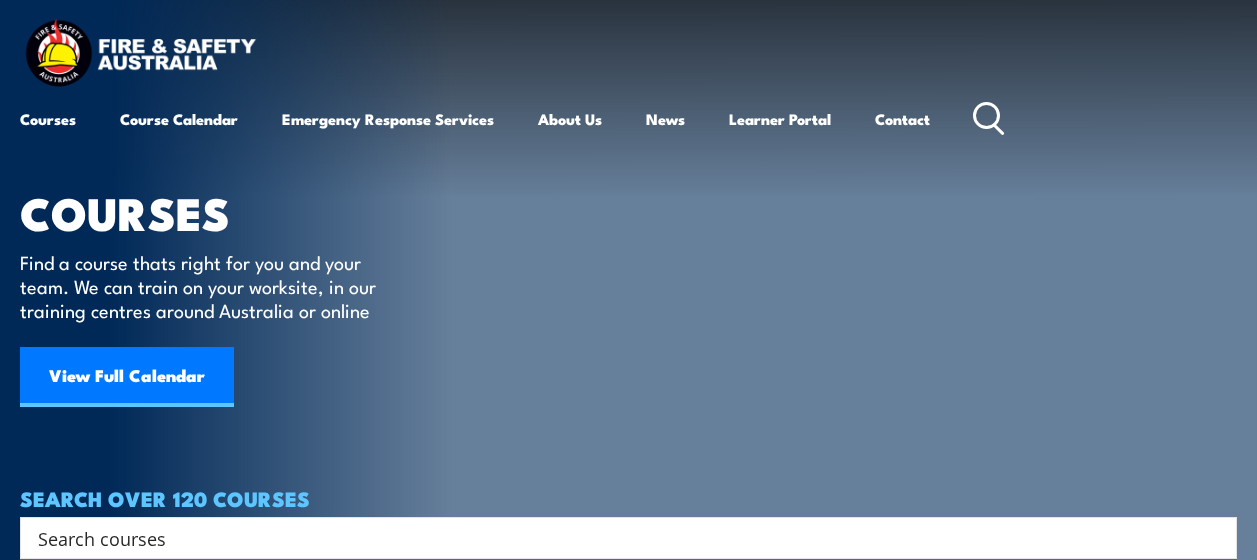 scroll, scrollTop: 0, scrollLeft: 0, axis: both 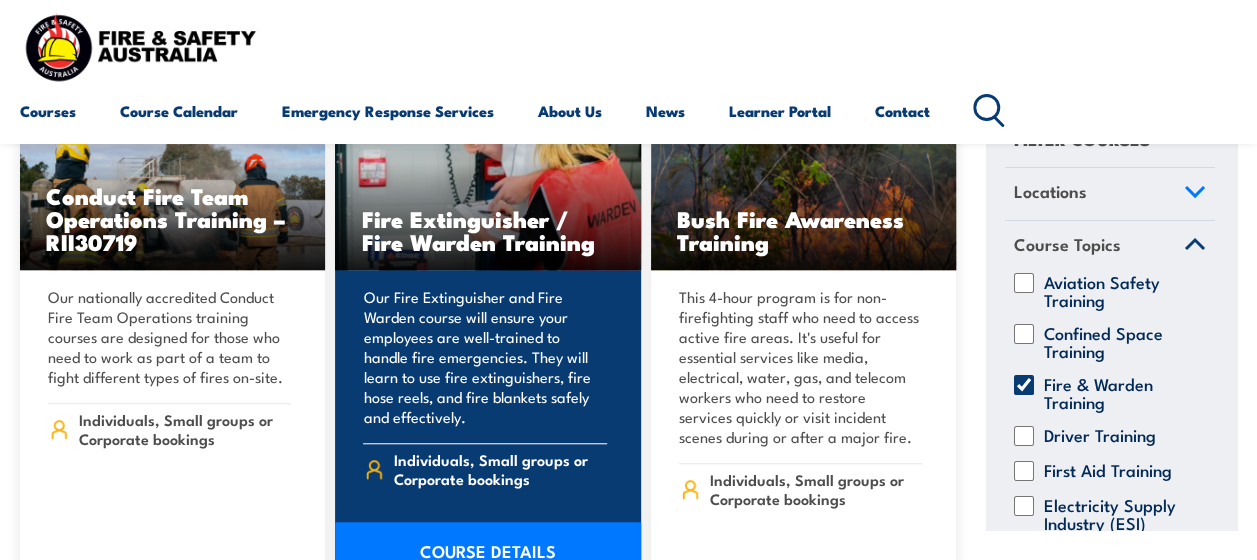 click on "COURSE DETAILS" at bounding box center [487, 550] 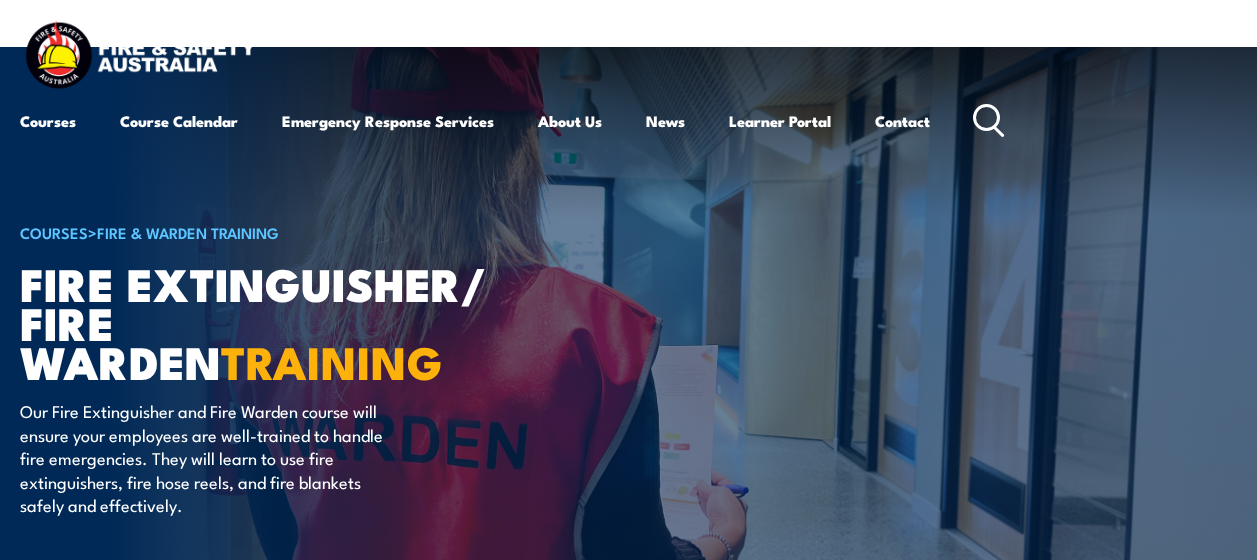 scroll, scrollTop: 0, scrollLeft: 0, axis: both 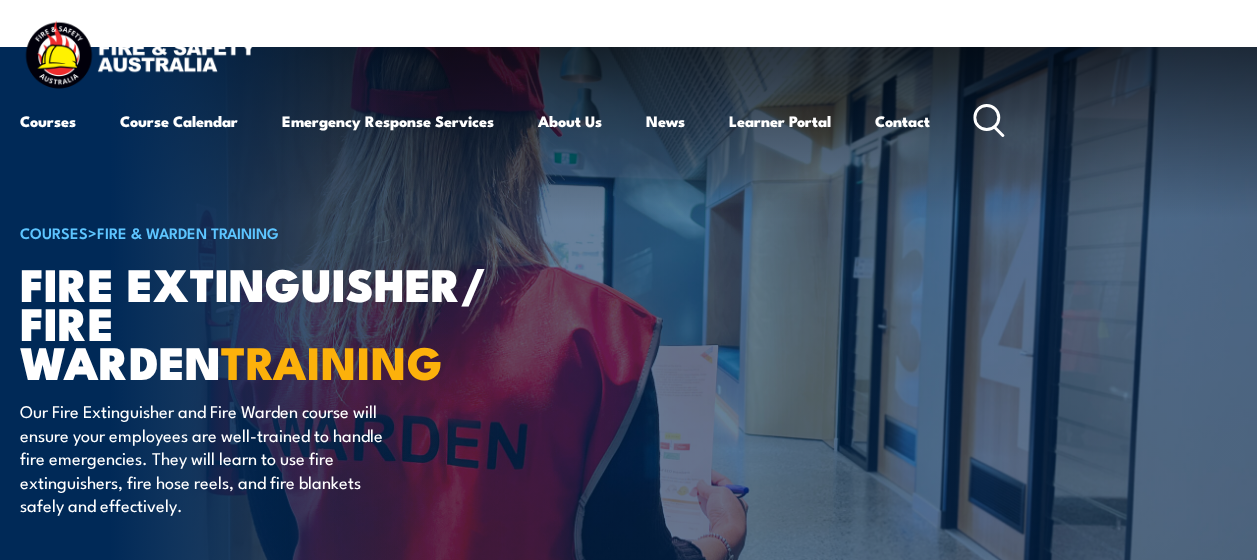 drag, startPoint x: 407, startPoint y: 438, endPoint x: 405, endPoint y: 451, distance: 13.152946 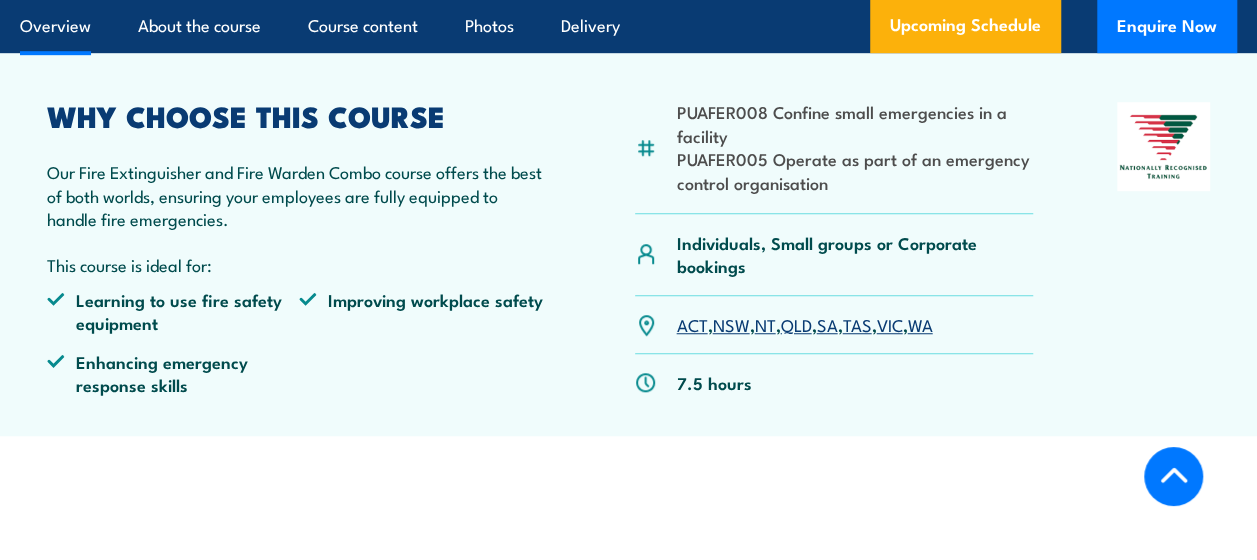 scroll, scrollTop: 636, scrollLeft: 0, axis: vertical 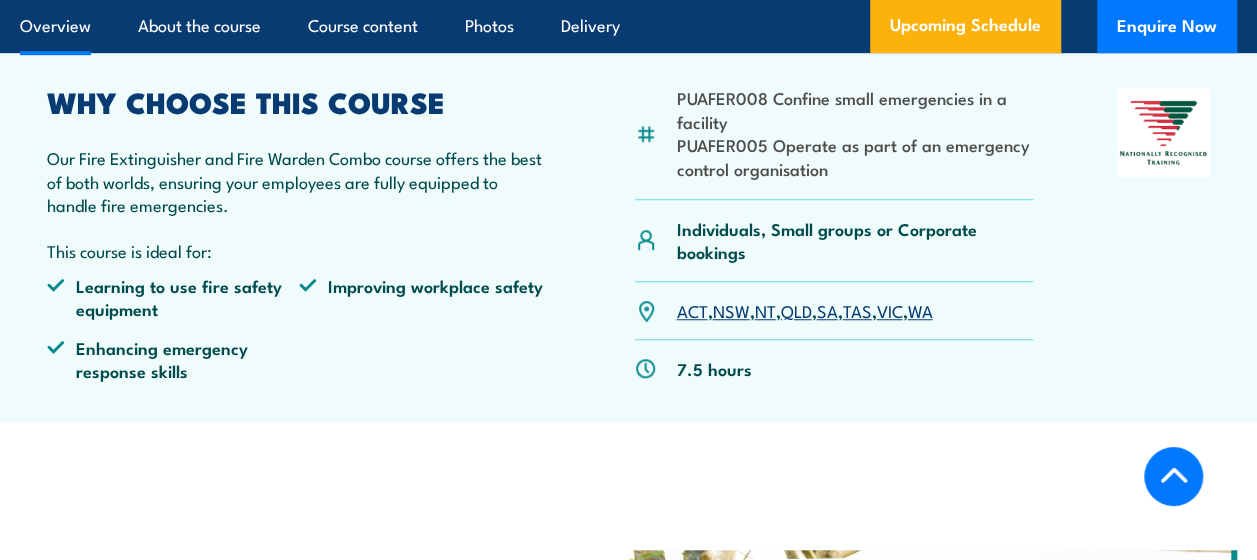 click on "COURSES
>  Fire & Warden Training
Fire Extinguisher/ Fire Warden  TRAINING
Our Fire Extinguisher and Fire Warden course will ensure your employees are well-trained to handle fire emergencies. They will learn to use fire extinguishers, fire hose reels, and fire blankets safely and effectively.
Overview
About the course
Course content
Photos
Delivery
Upcoming Schedule
Enquire Now" at bounding box center (628, 4363) 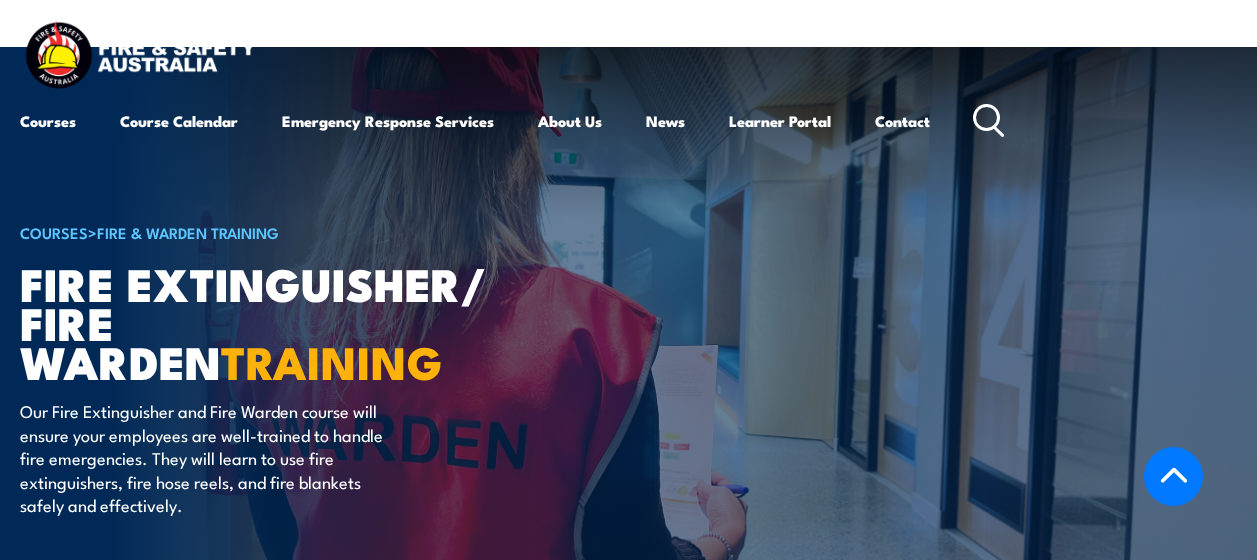 scroll, scrollTop: 2501, scrollLeft: 0, axis: vertical 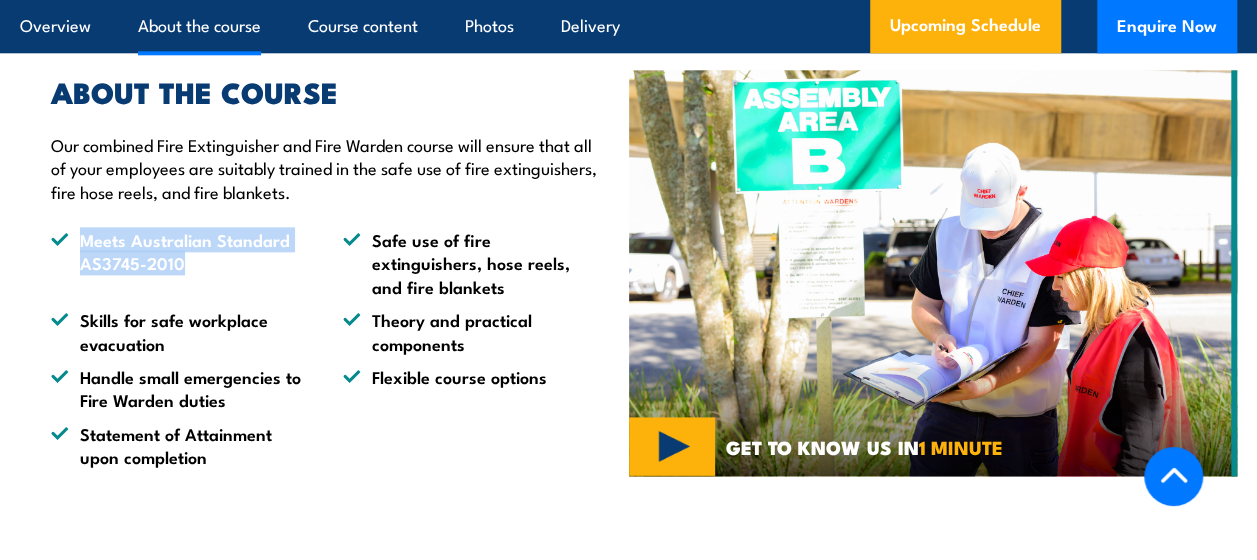 drag, startPoint x: 79, startPoint y: 245, endPoint x: 236, endPoint y: 268, distance: 158.67577 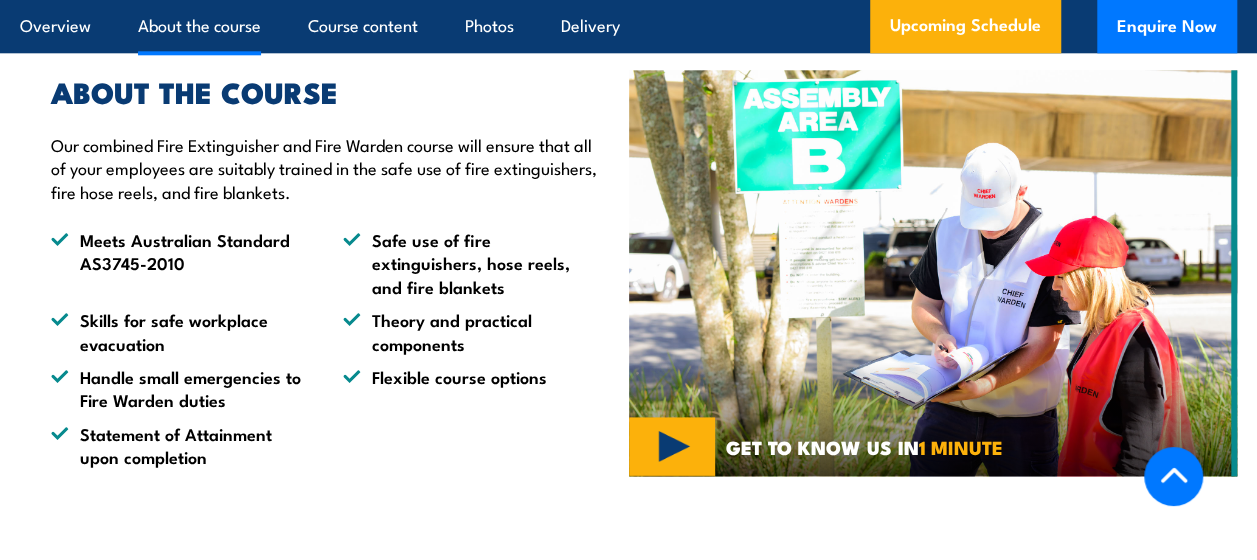 click on "ABOUT THE COURSE
Our combined Fire Extinguisher and Fire Warden course will ensure that all of your employees are suitably trained in the safe use of fire extinguishers, fire hose reels, and fire blankets.
Meets Australian Standard AS3745-2010
Safe use of fire extinguishers, hose reels, and fire blankets
Skills for safe workplace evacuation
Theory and practical components
Handle small emergencies to Fire Warden duties
Flexible course options
Statement of Attainment upon completion" at bounding box center [324, 273] 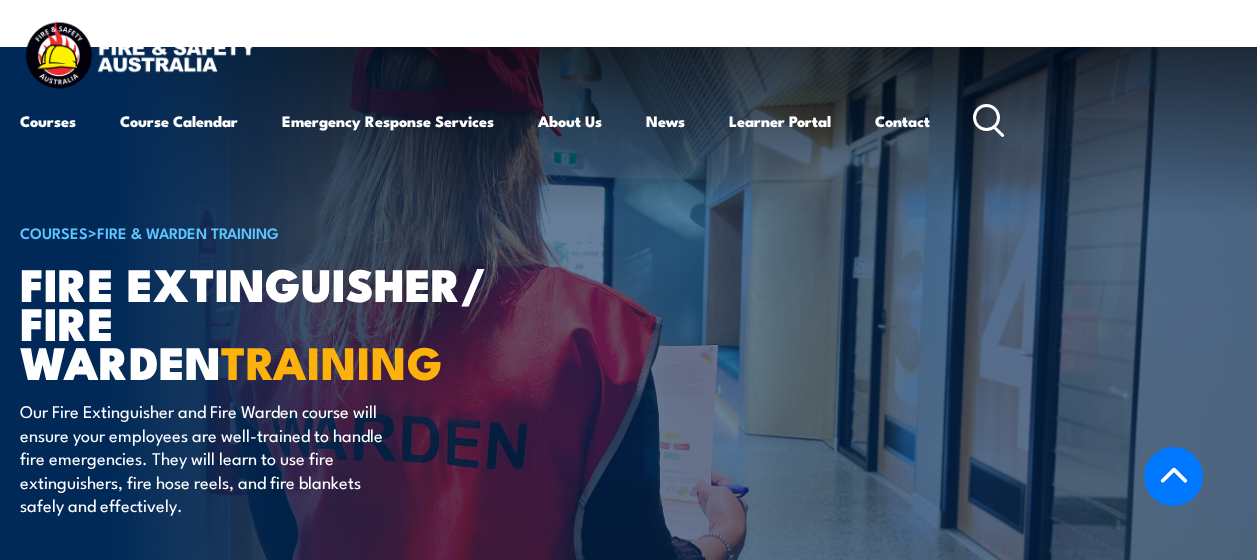 scroll, scrollTop: 2496, scrollLeft: 0, axis: vertical 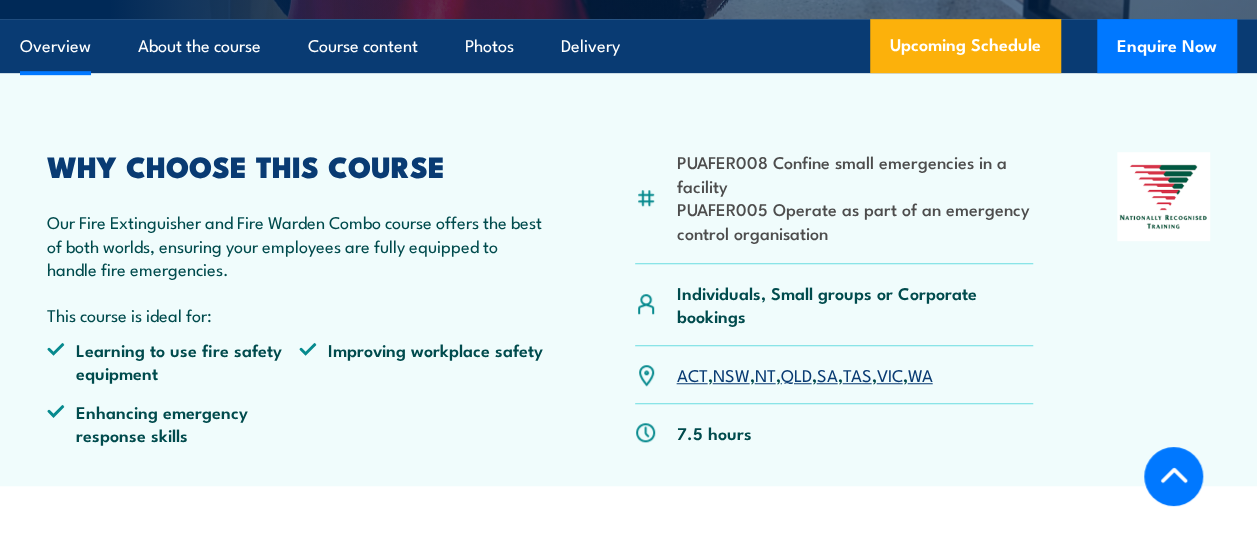 click on "7.5 hours" at bounding box center [833, 432] 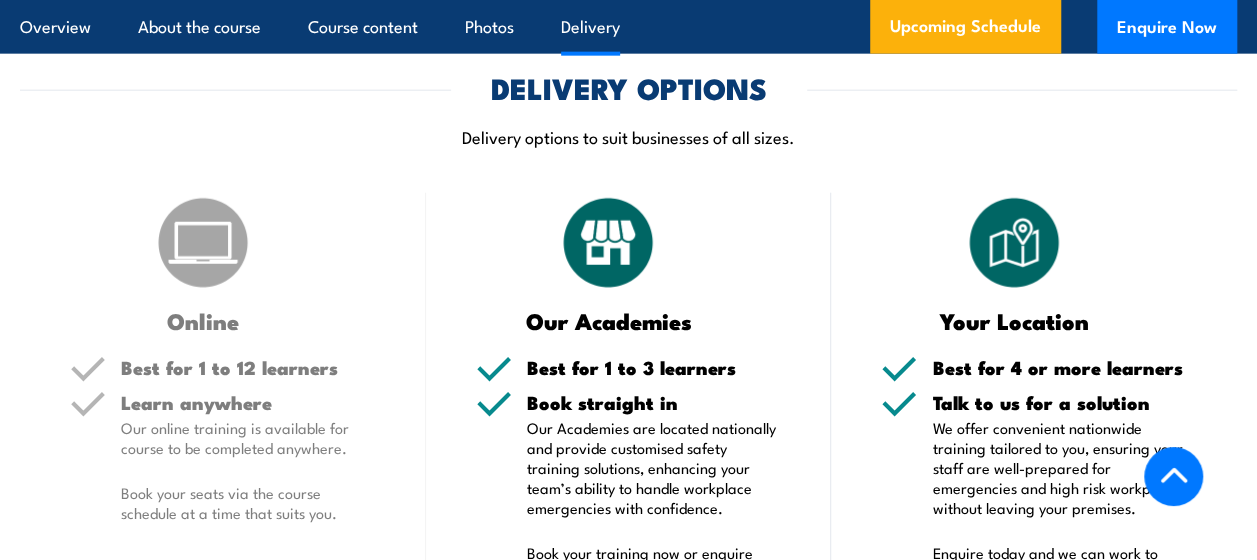 scroll, scrollTop: 2488, scrollLeft: 0, axis: vertical 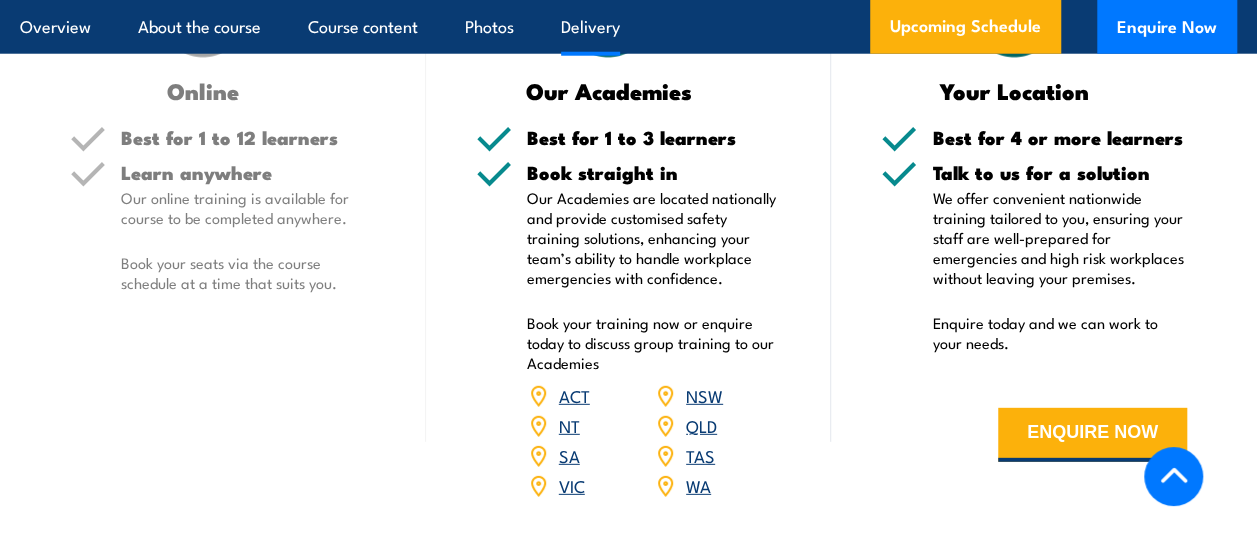 click on "NSW" at bounding box center (704, 395) 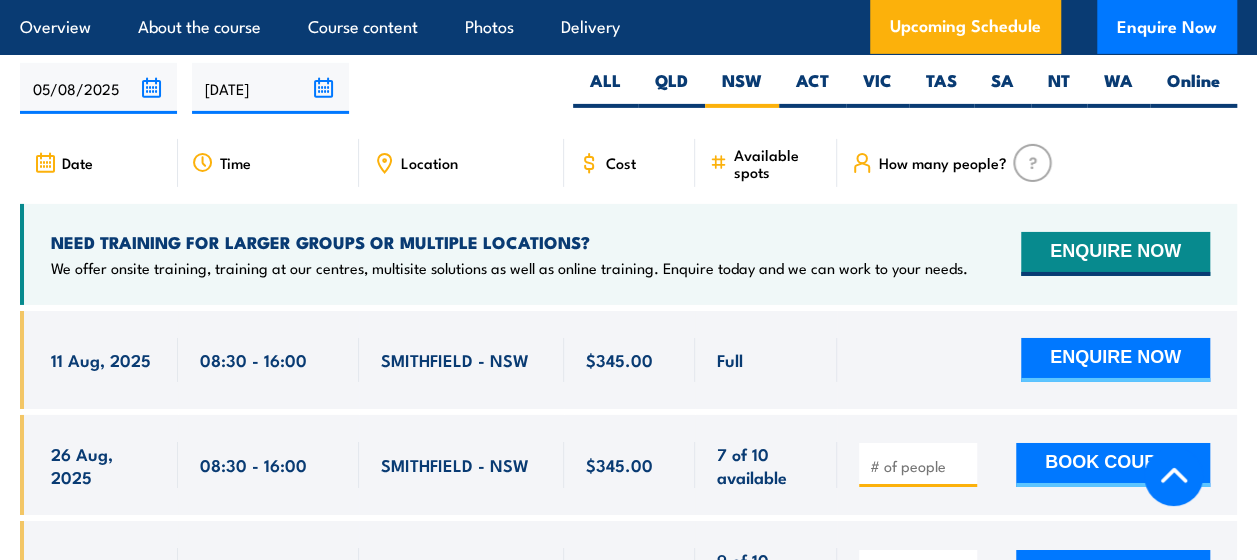 scroll, scrollTop: 3256, scrollLeft: 0, axis: vertical 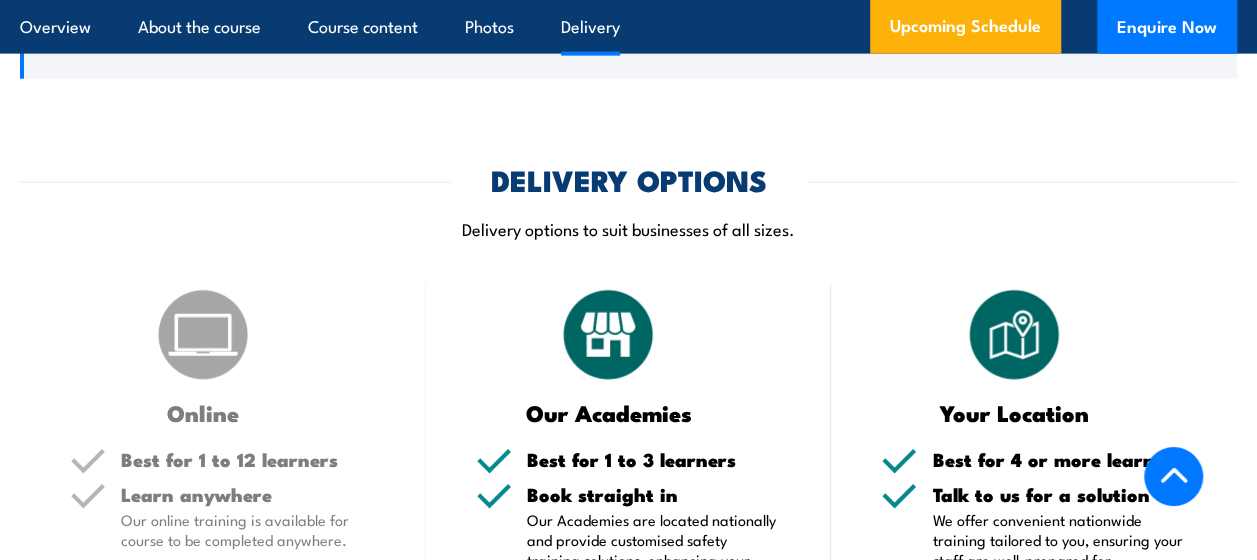 click on "Online" at bounding box center (203, 412) 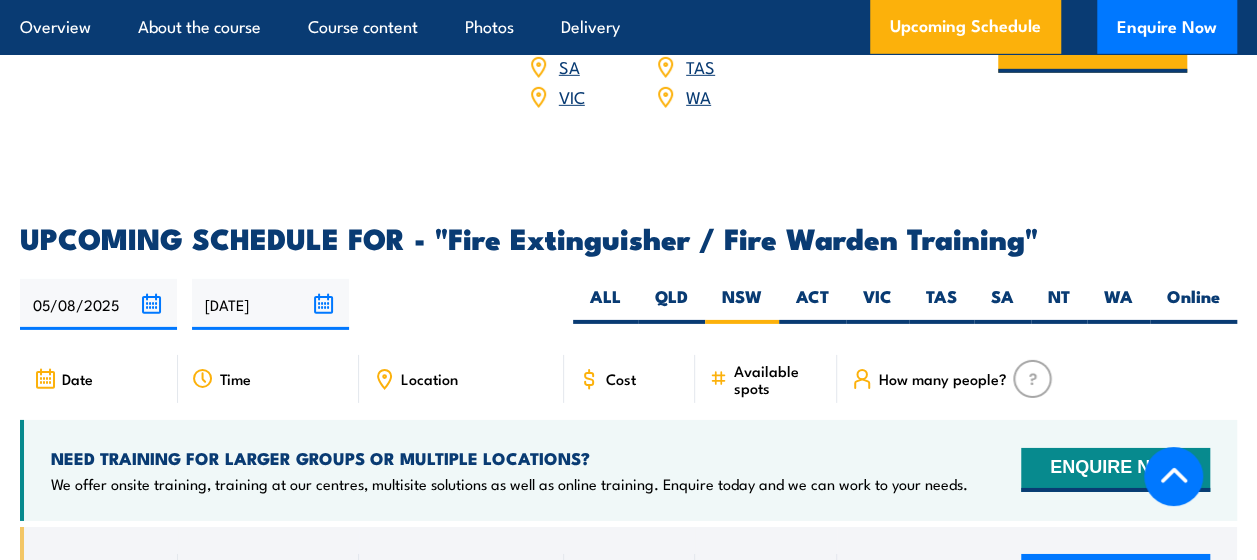 scroll, scrollTop: 3058, scrollLeft: 0, axis: vertical 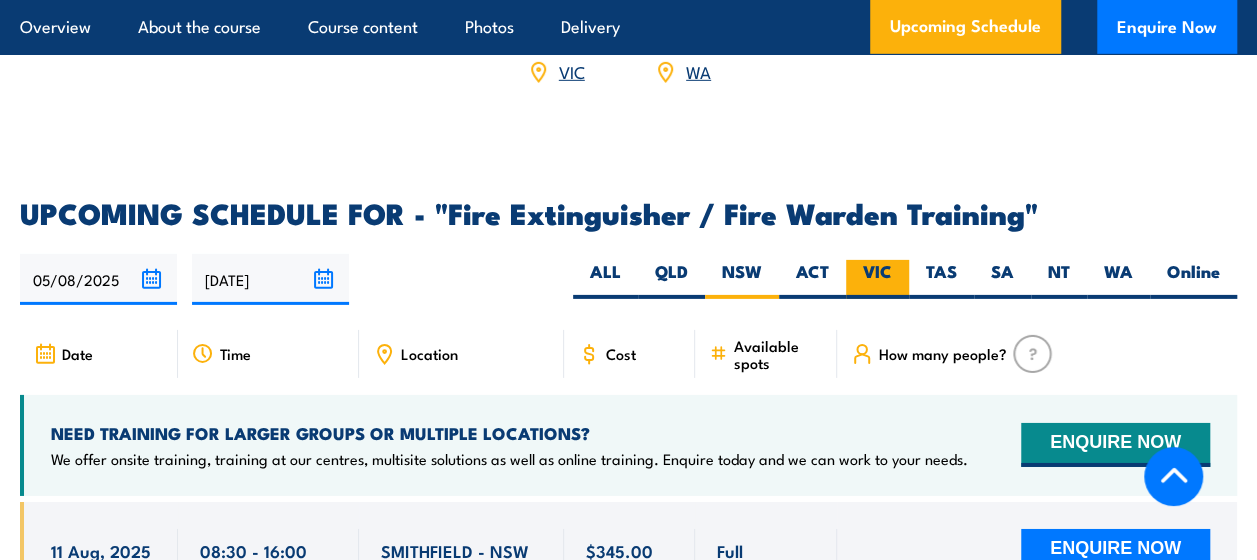 click on "VIC" at bounding box center [877, 279] 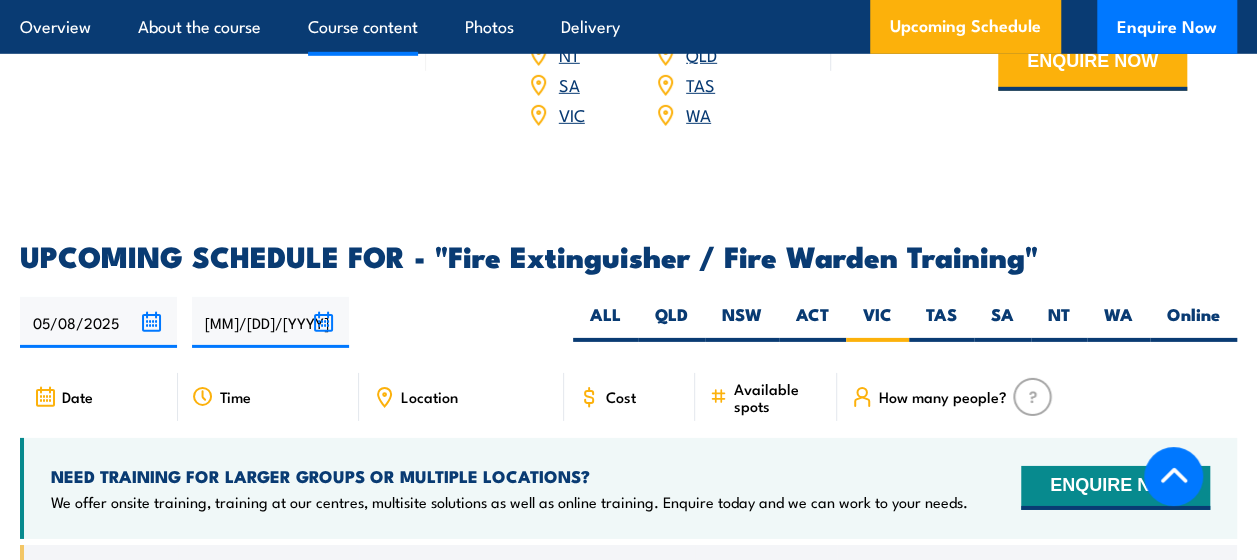 scroll, scrollTop: 0, scrollLeft: 0, axis: both 